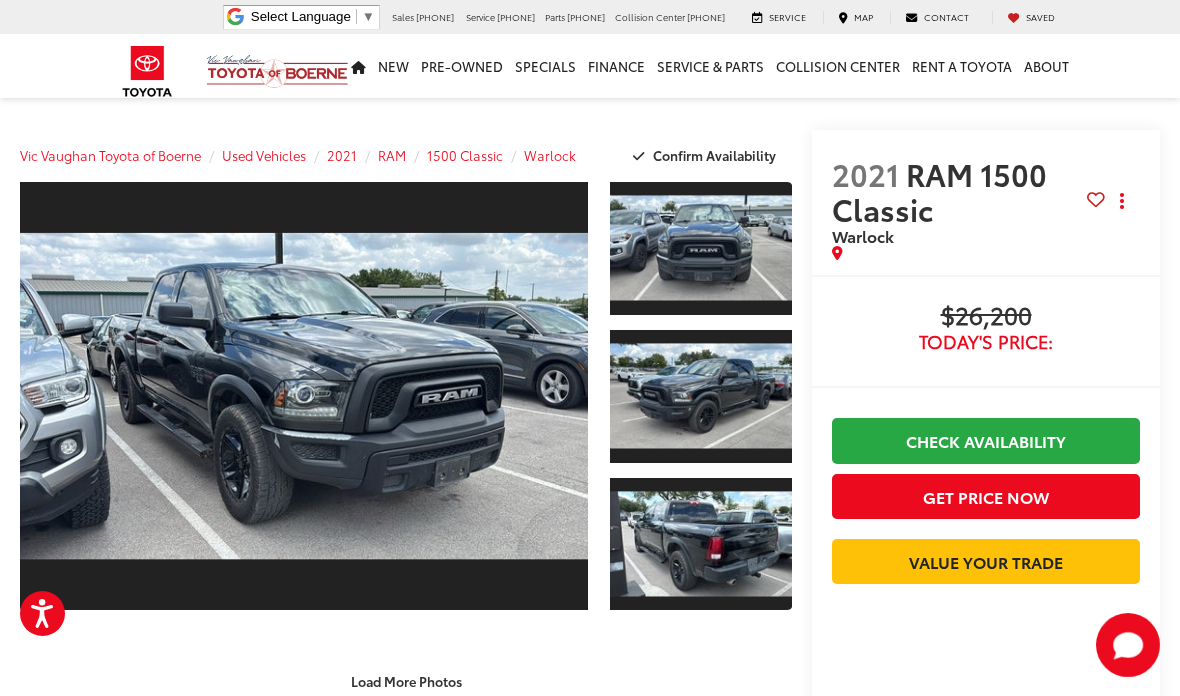 scroll, scrollTop: 1275, scrollLeft: 0, axis: vertical 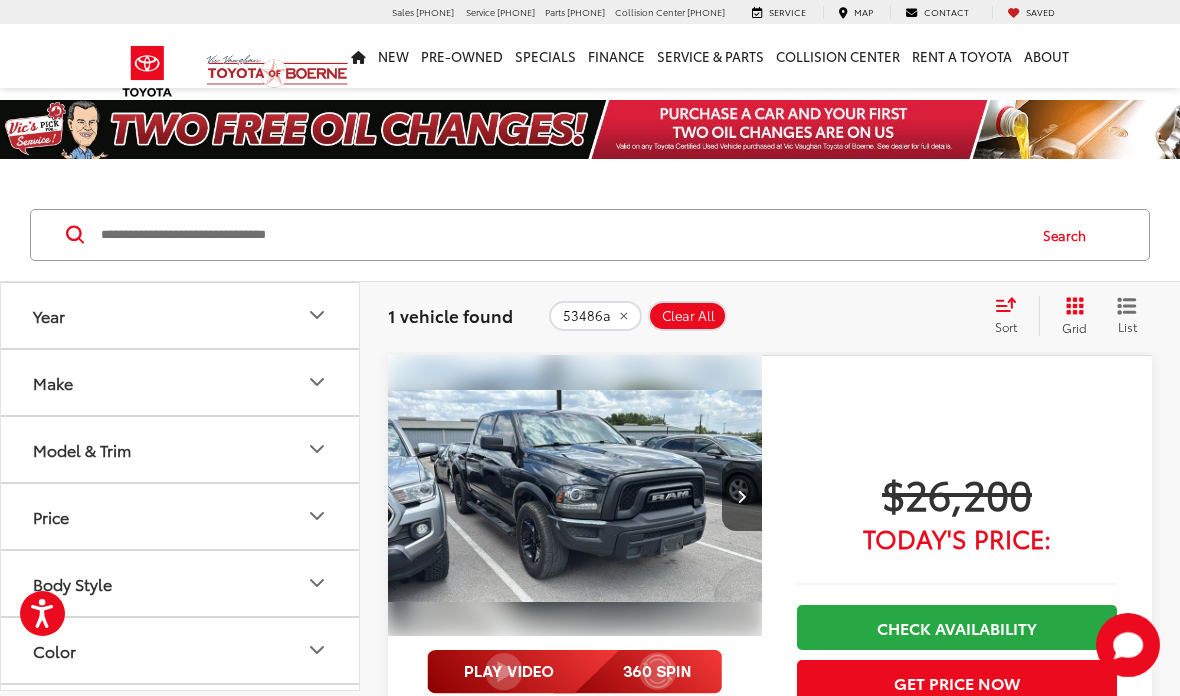 click on "53486a" 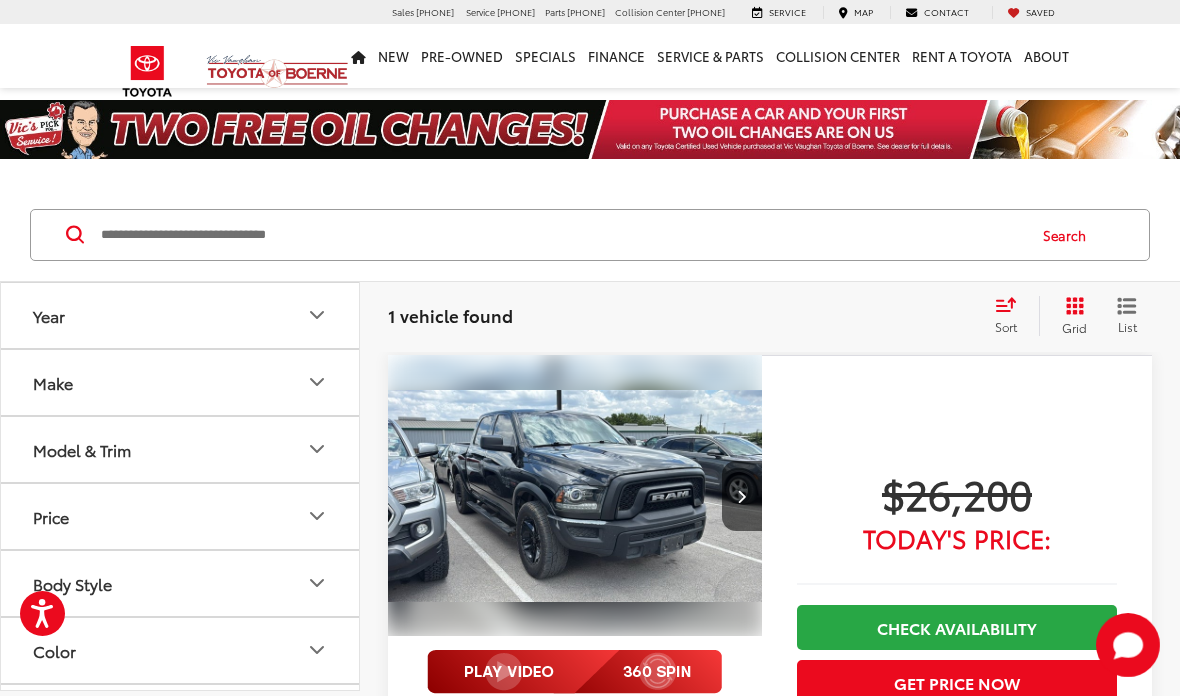 click at bounding box center [561, 235] 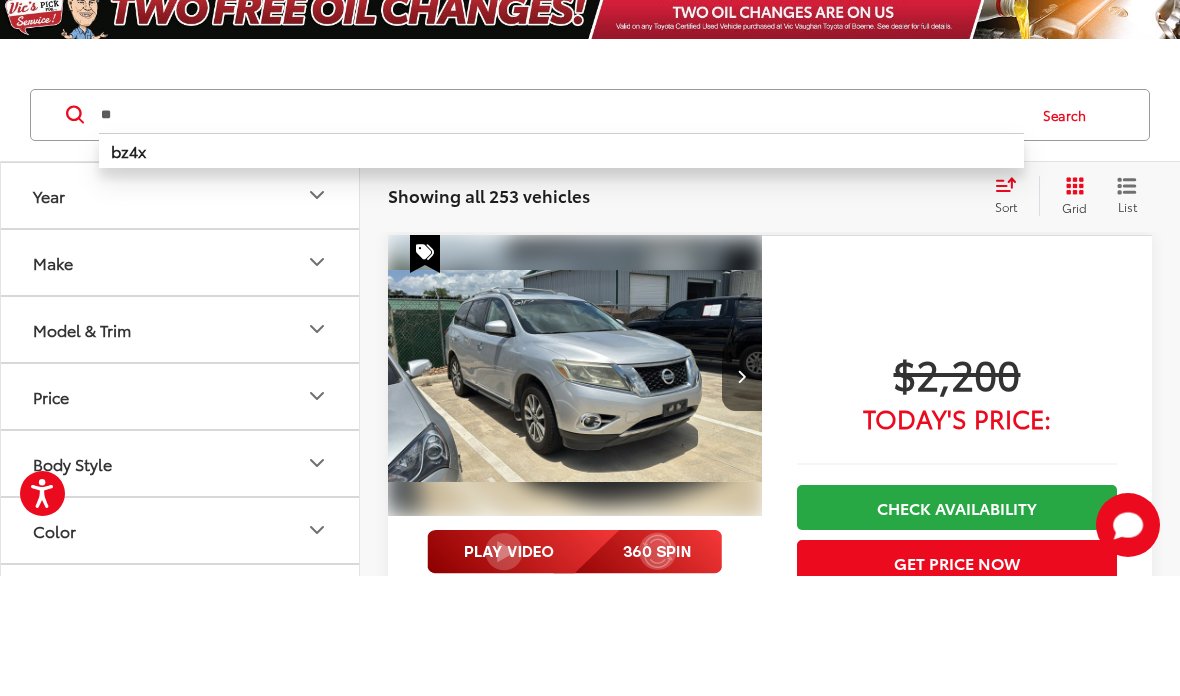 type on "**" 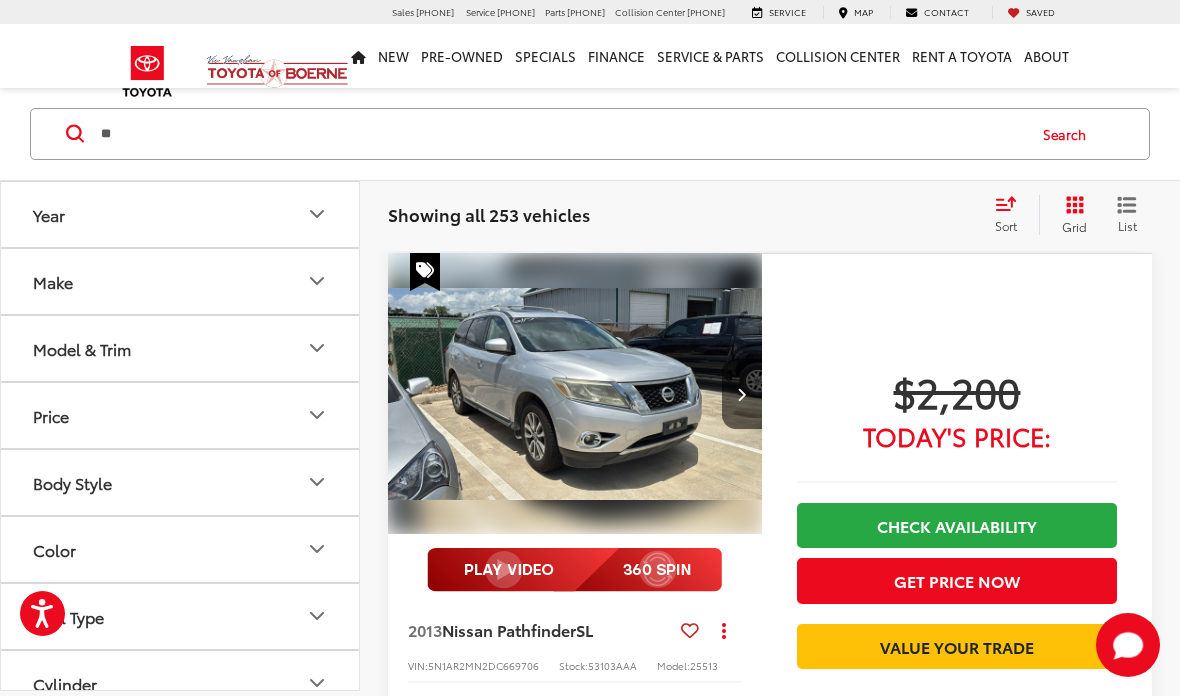 scroll, scrollTop: 101, scrollLeft: 0, axis: vertical 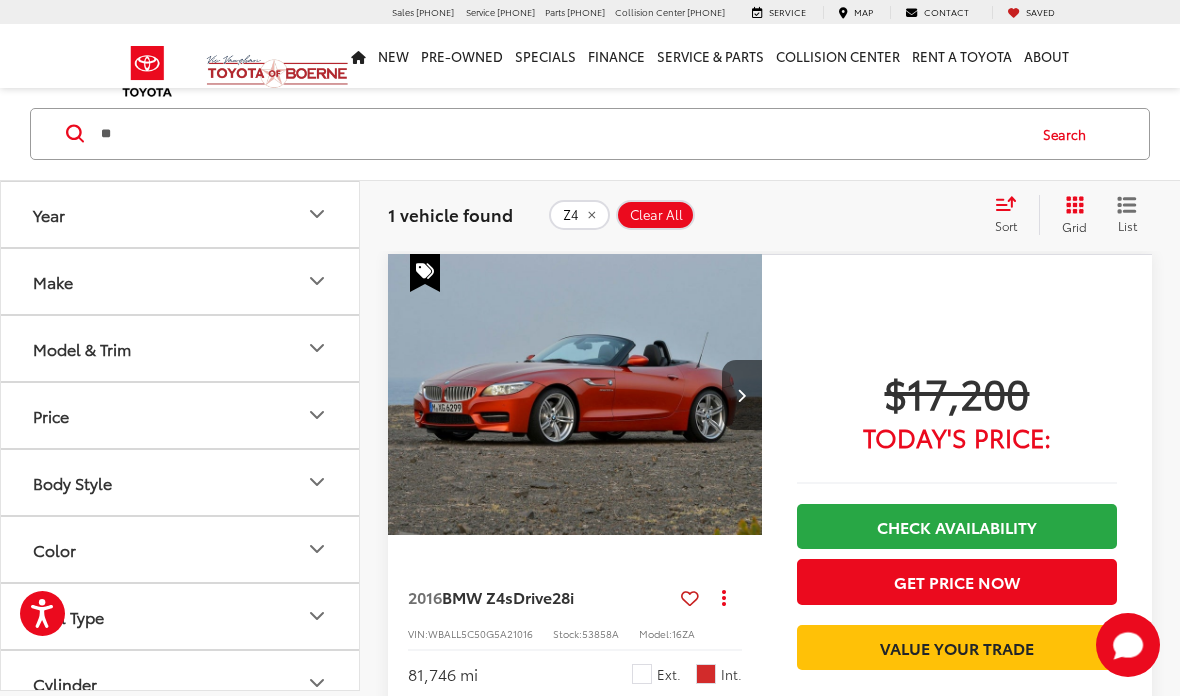 click 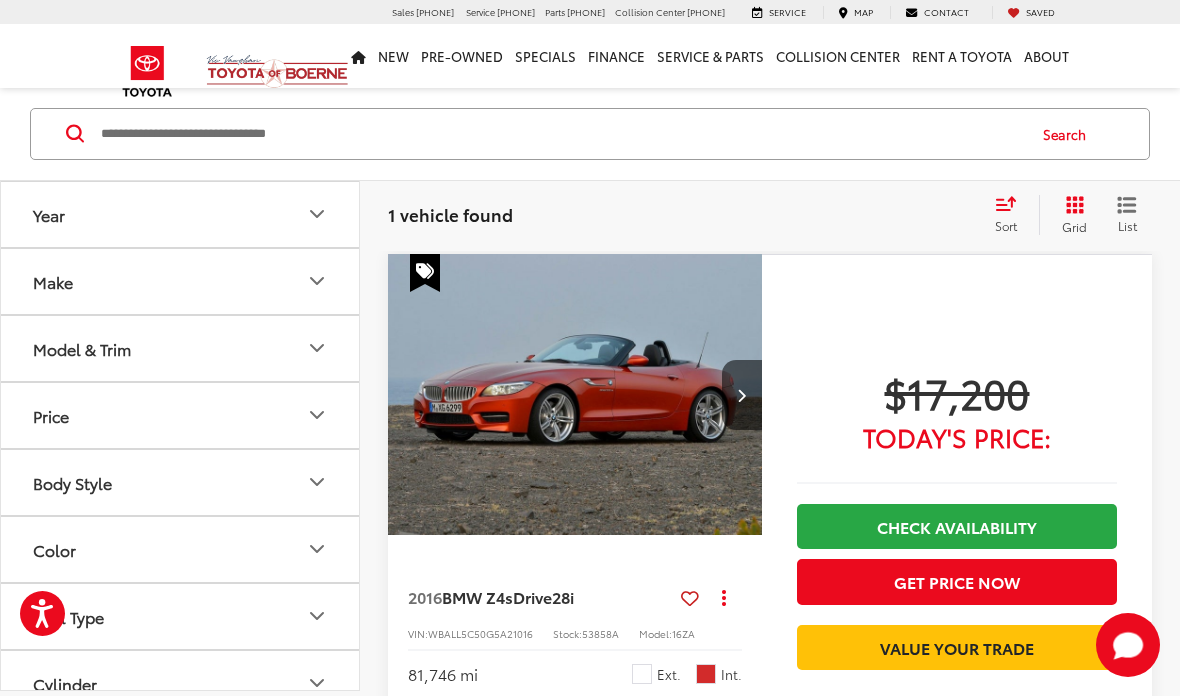 click on "bz4x" at bounding box center [561, 134] 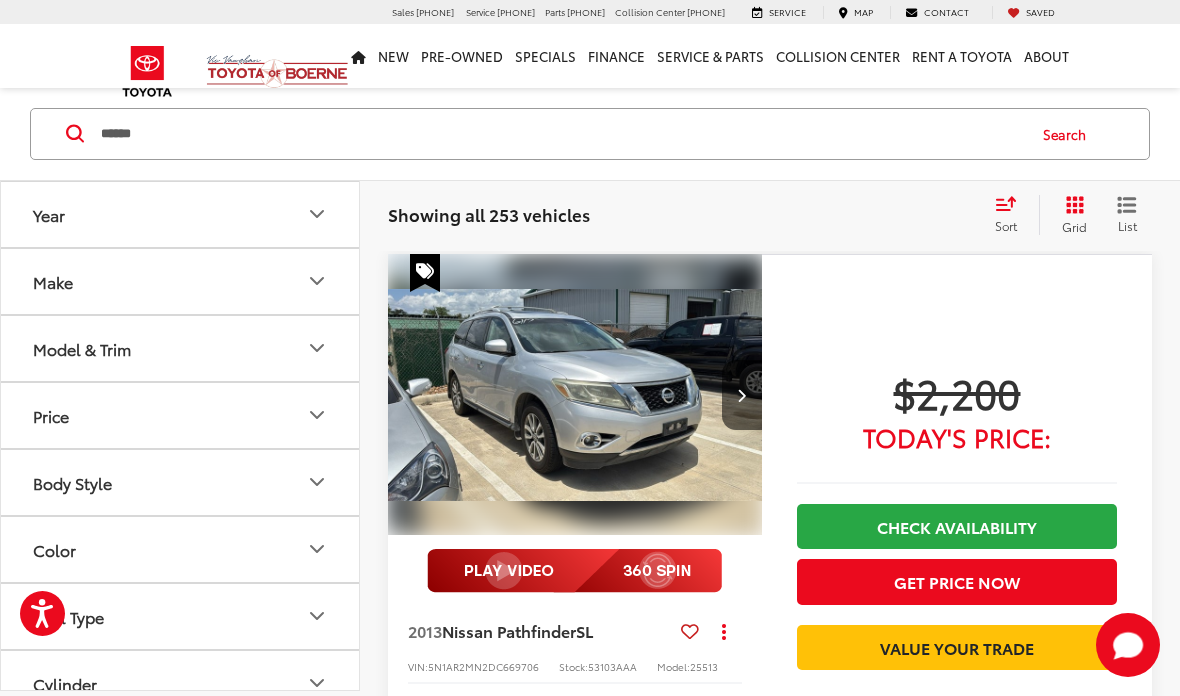 type on "******" 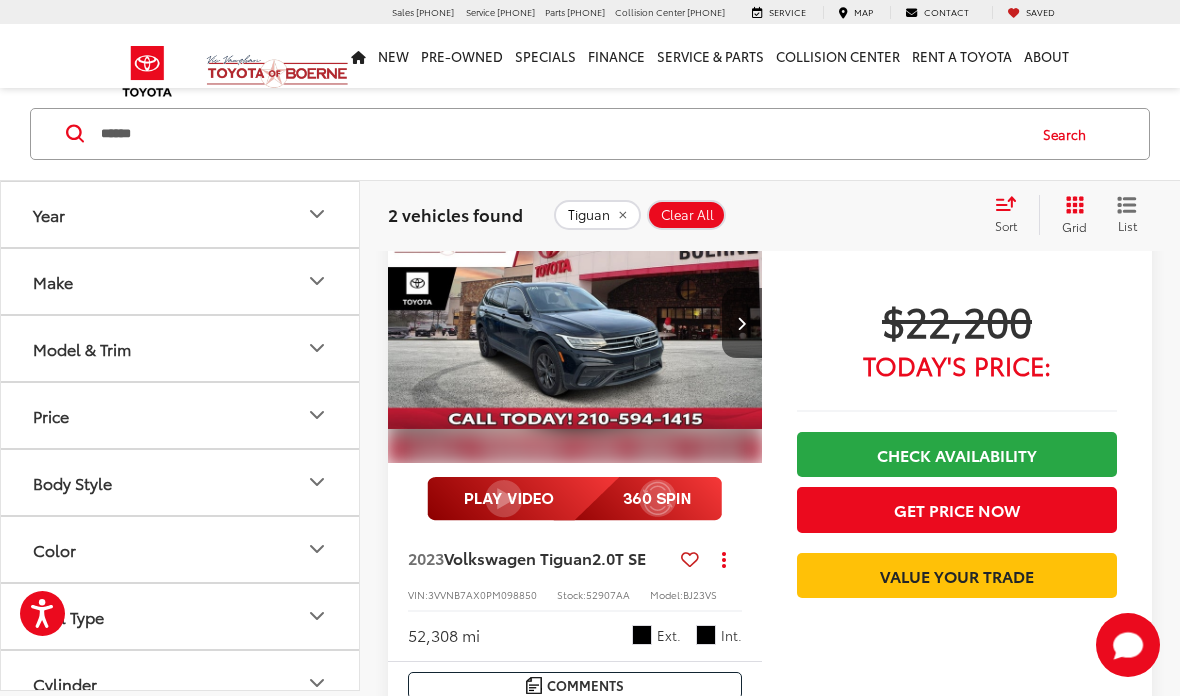 scroll, scrollTop: 833, scrollLeft: 0, axis: vertical 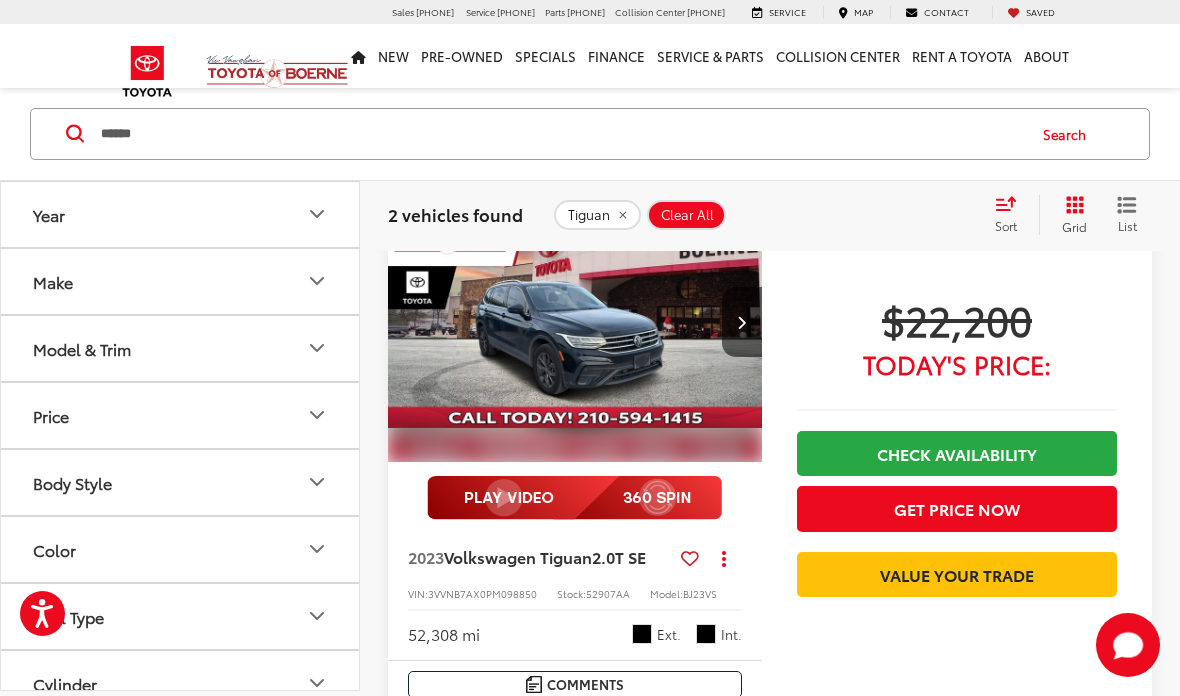 click 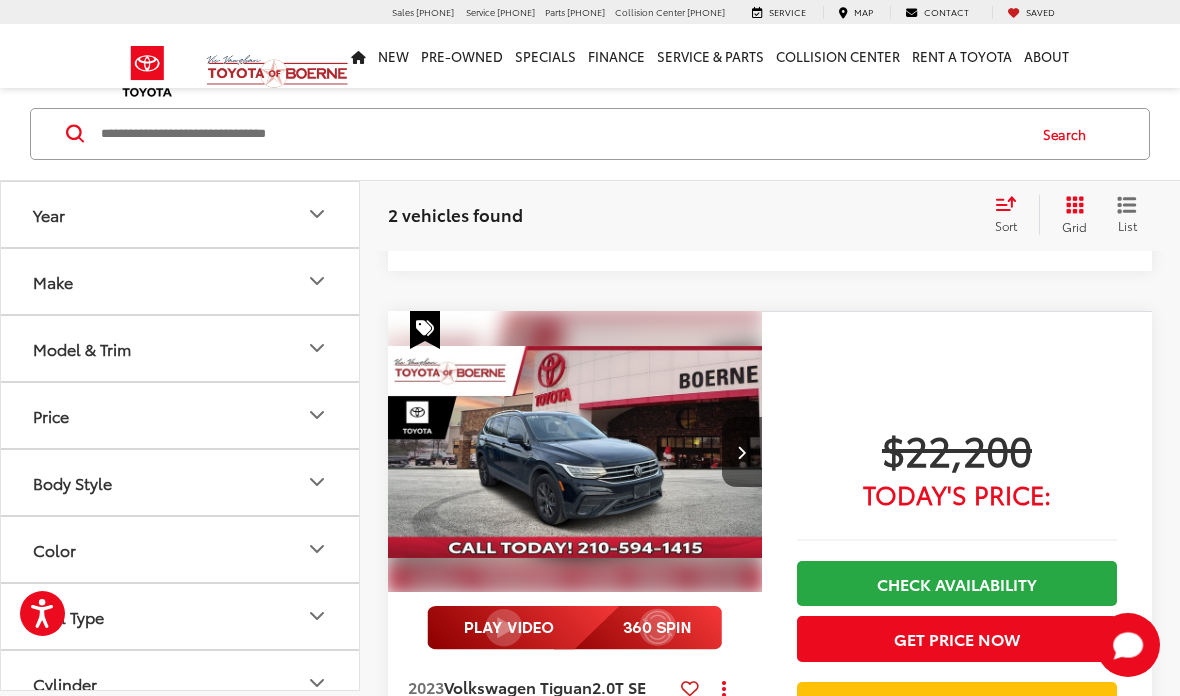 click at bounding box center [561, 134] 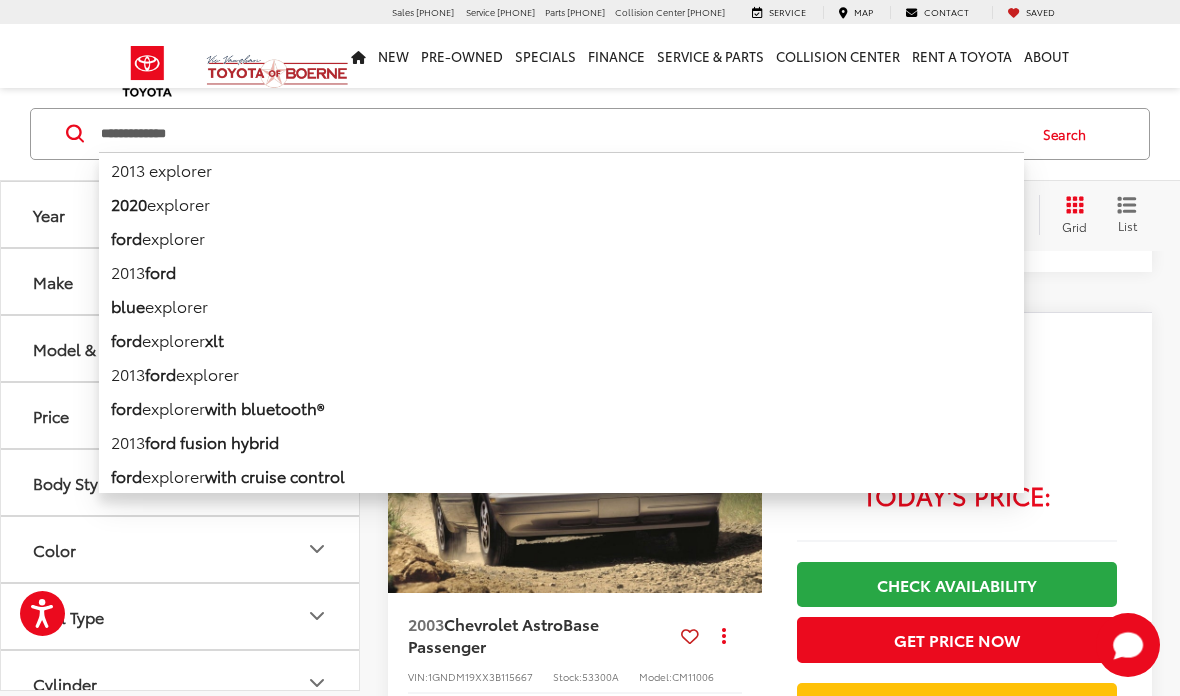 type on "**********" 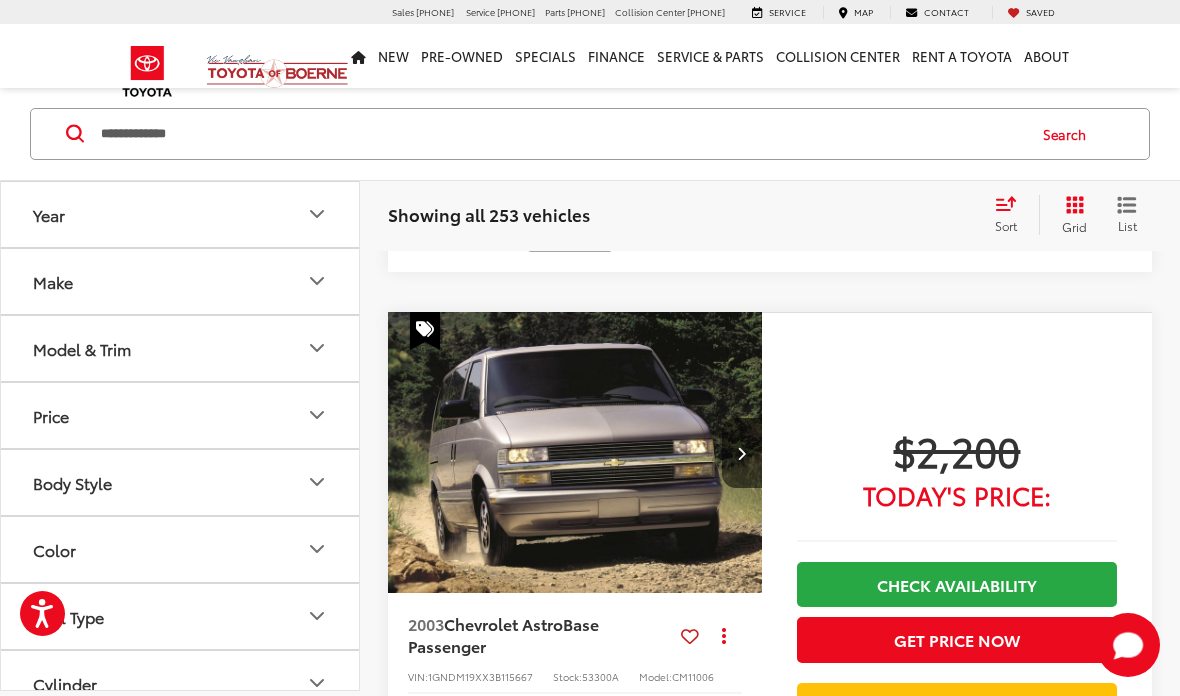 scroll, scrollTop: 703, scrollLeft: 0, axis: vertical 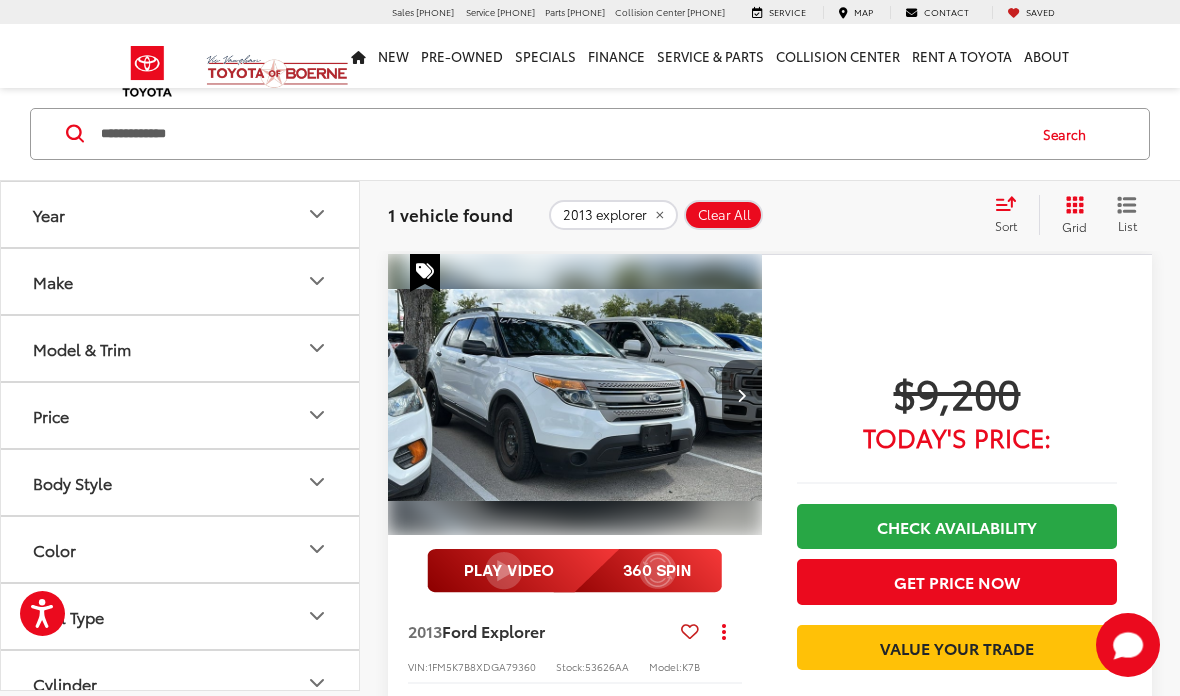 click 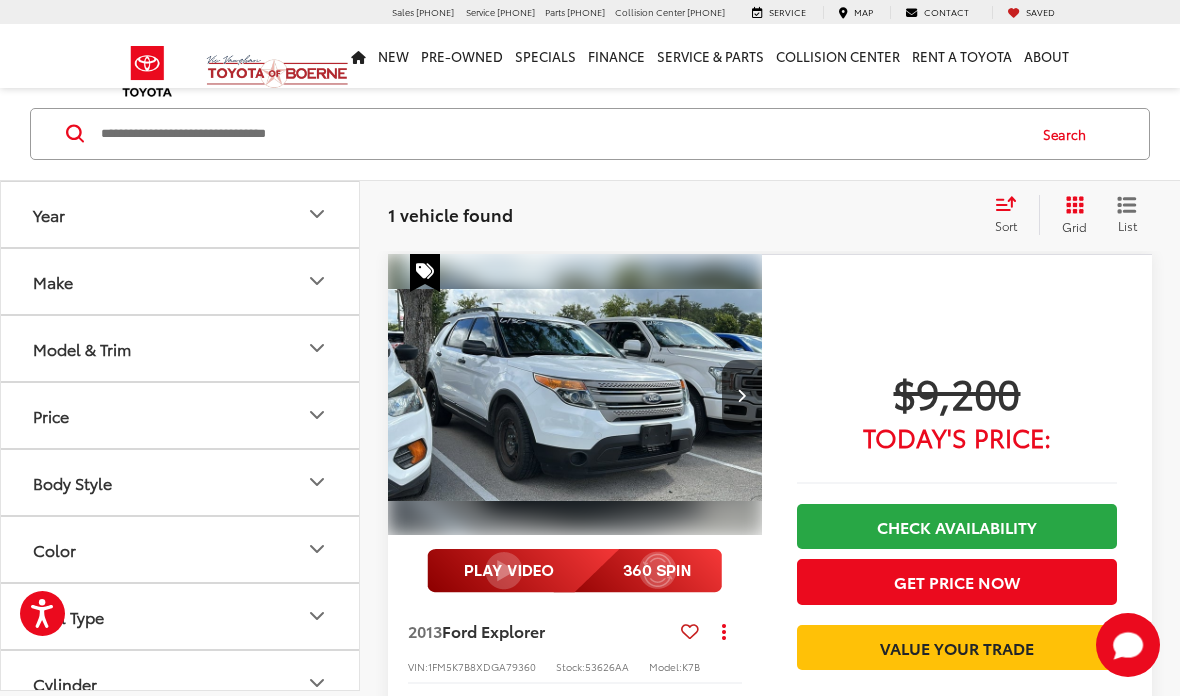 click at bounding box center (561, 134) 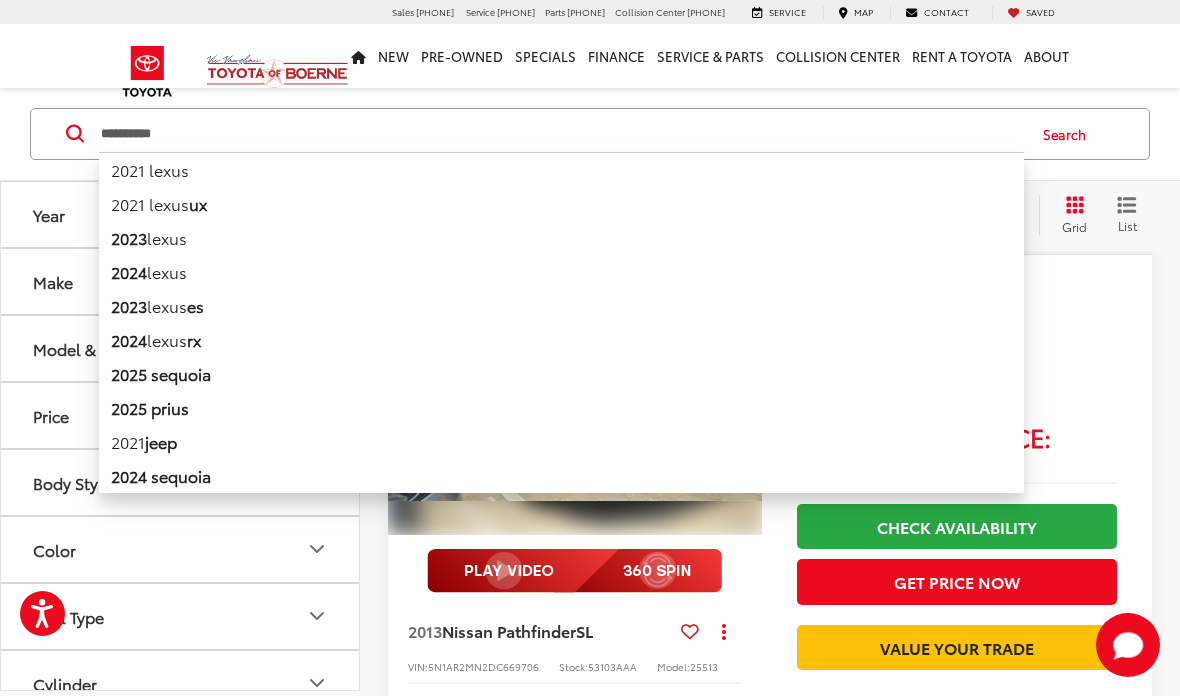 type on "**********" 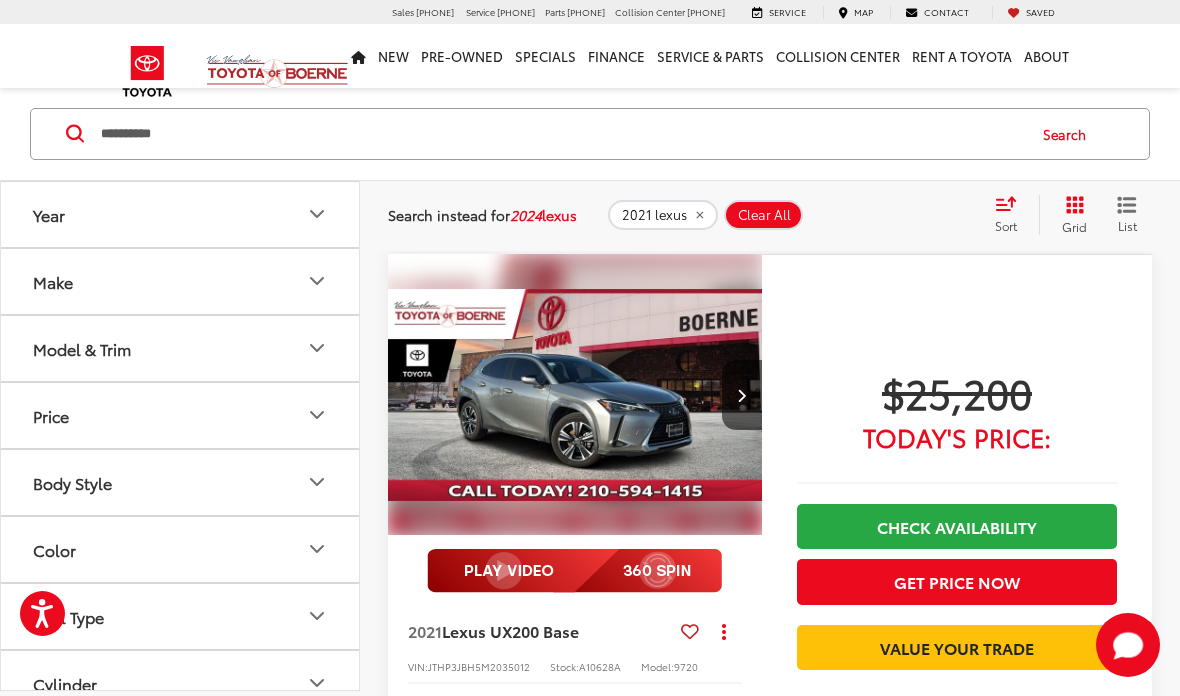 click on "2021 lexus" 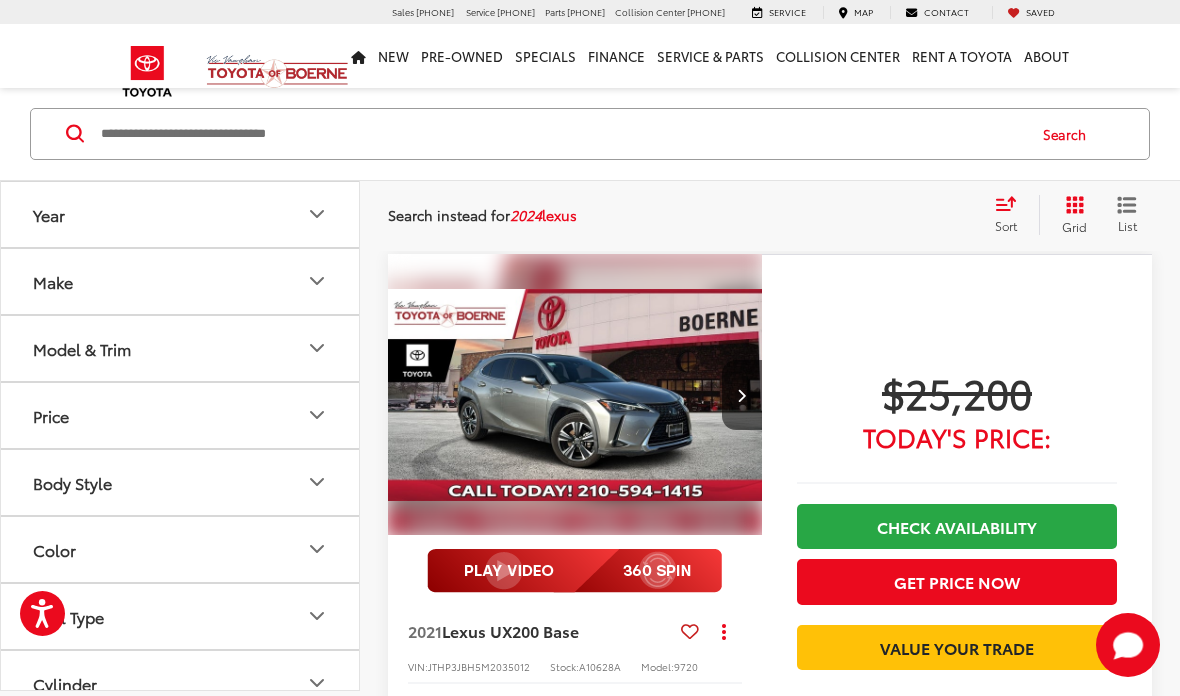 click at bounding box center (561, 134) 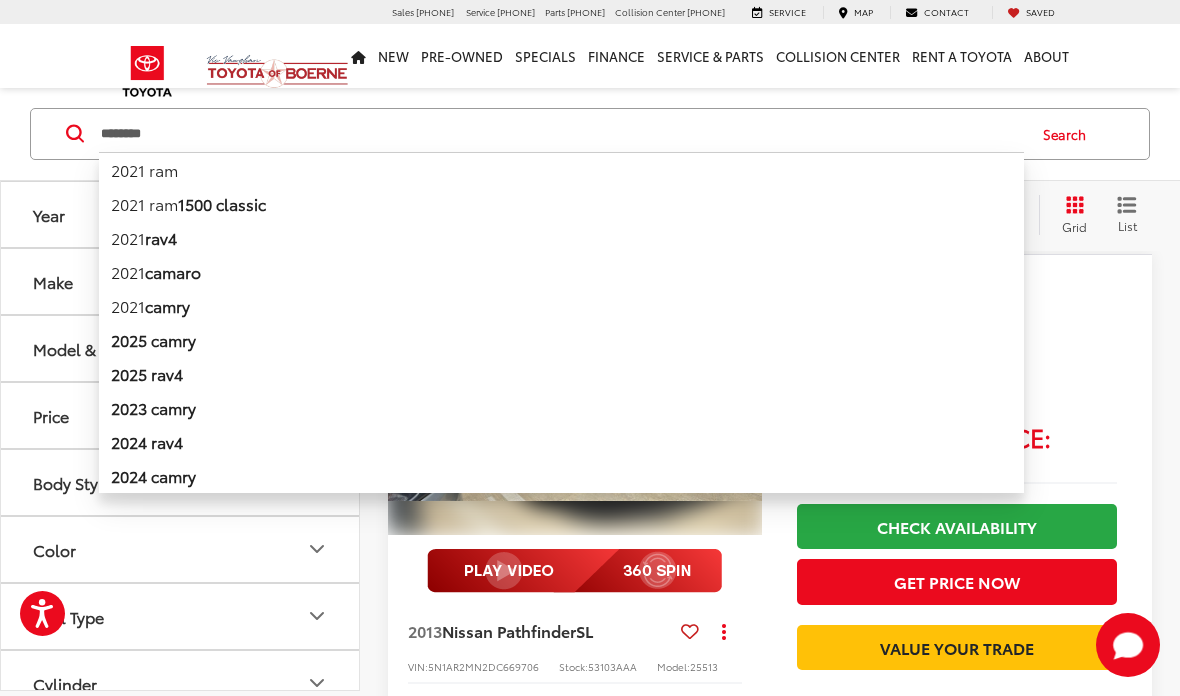 type on "********" 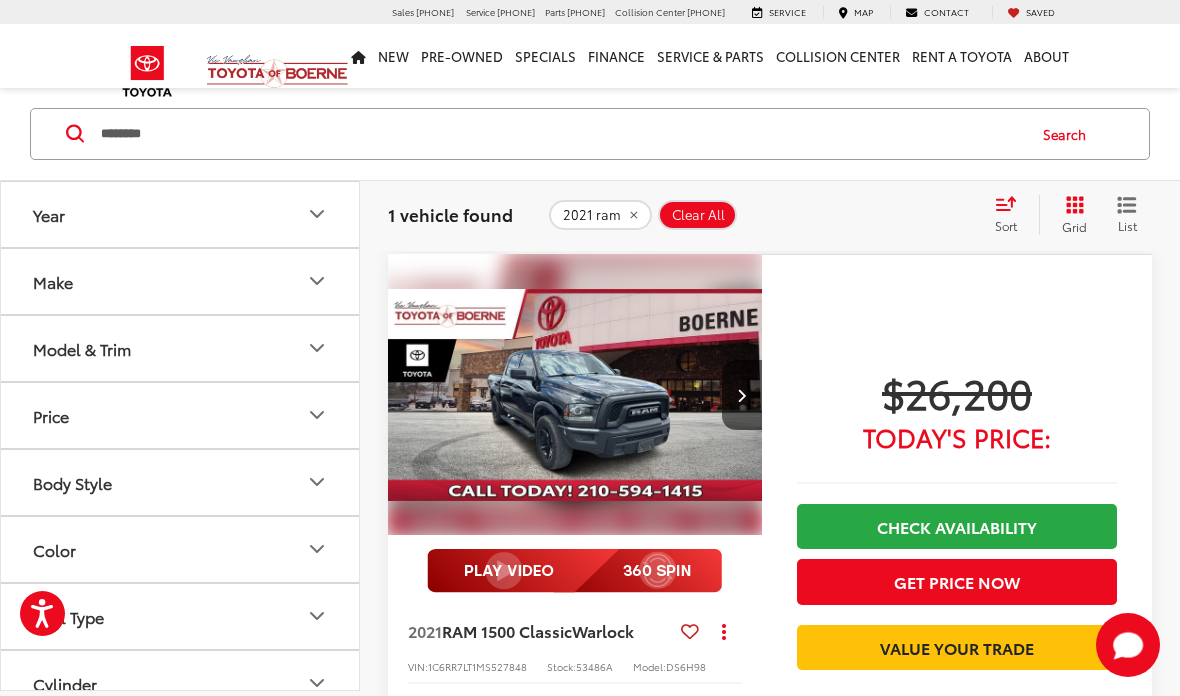 click on "2021 ram" 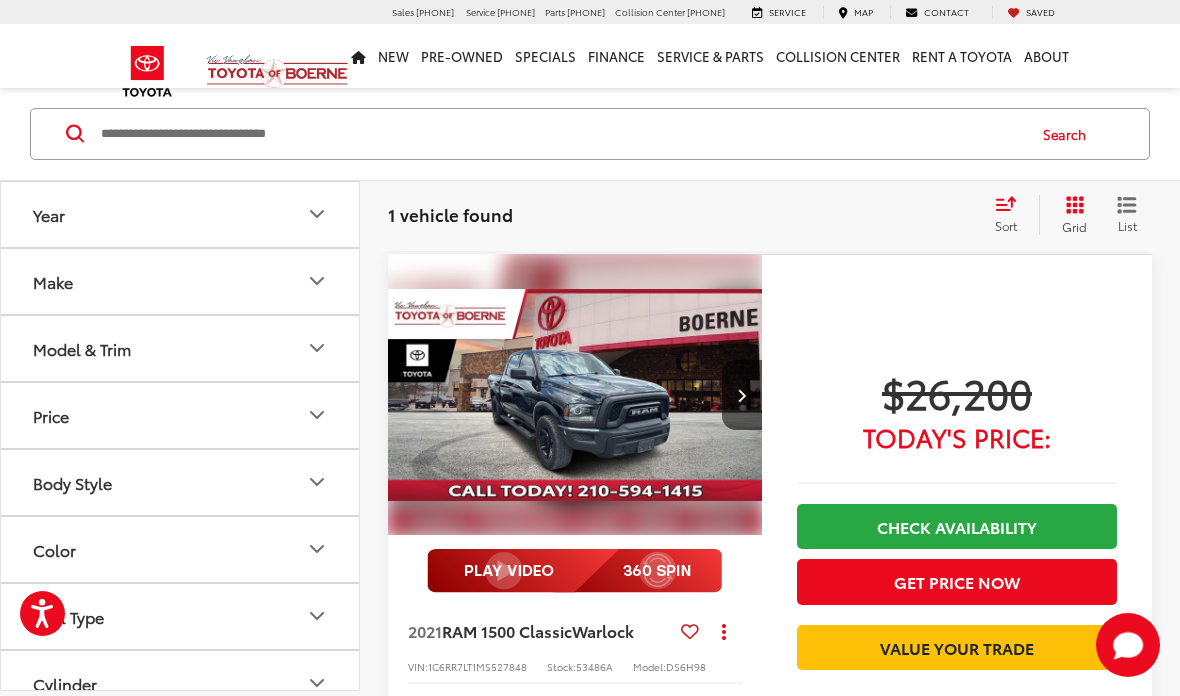 click at bounding box center (561, 134) 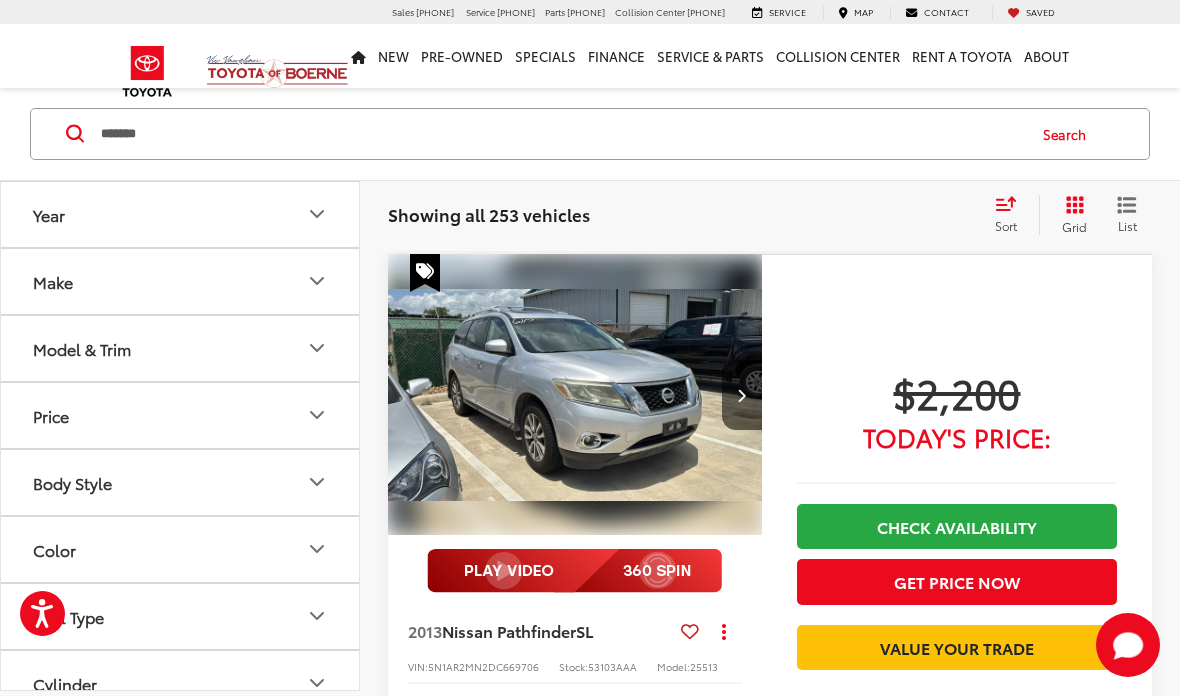 type on "*******" 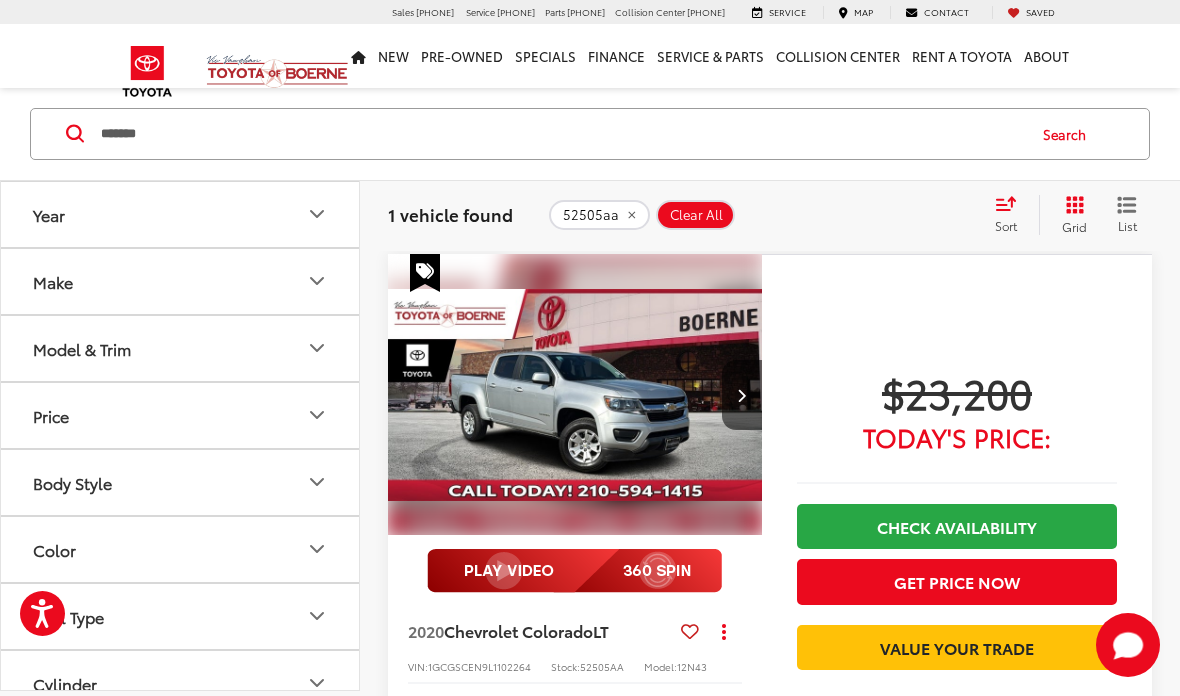 click at bounding box center [575, 395] 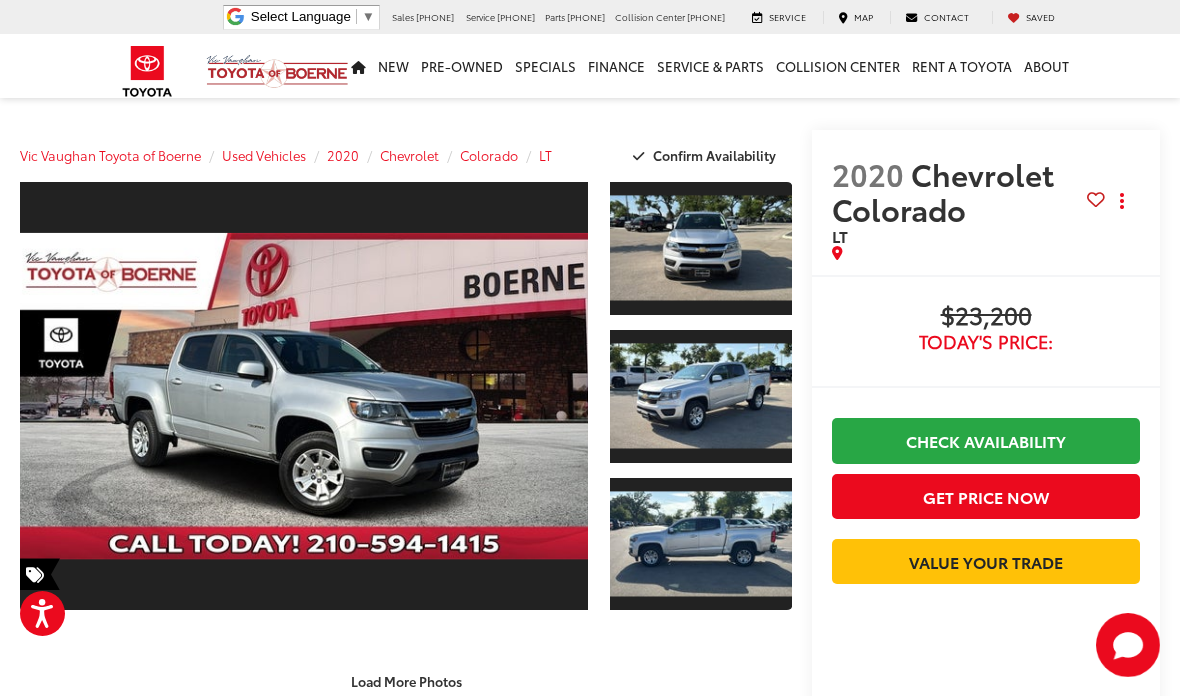 scroll, scrollTop: 0, scrollLeft: 0, axis: both 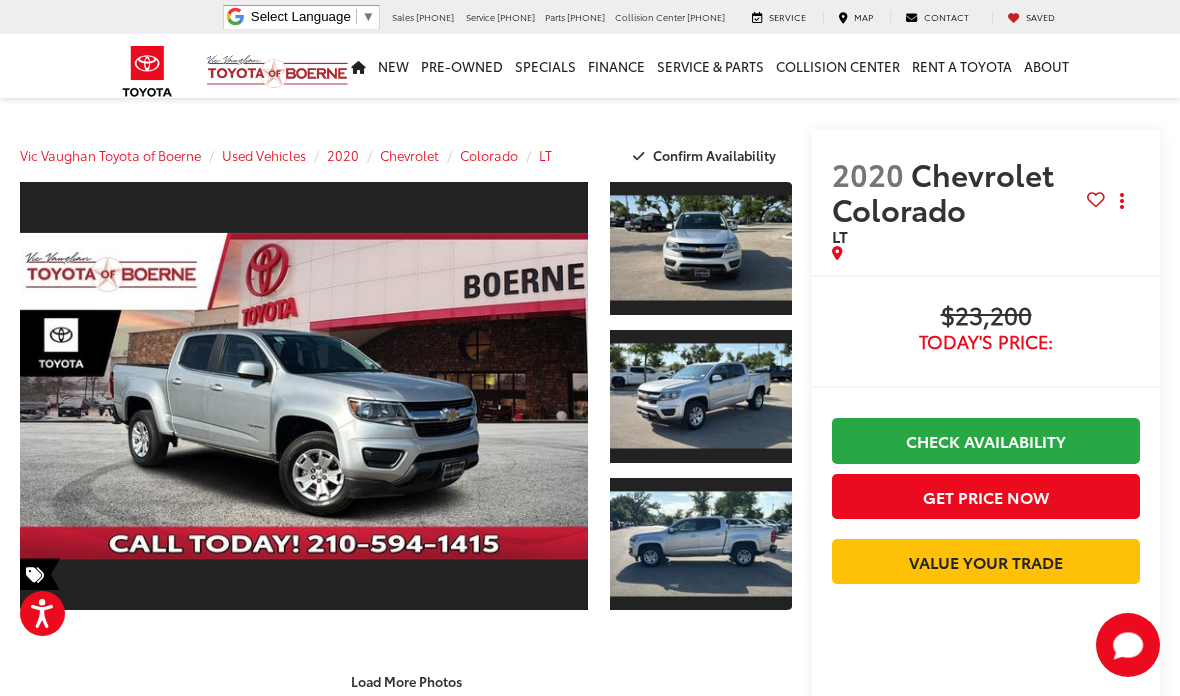 click at bounding box center [701, 544] 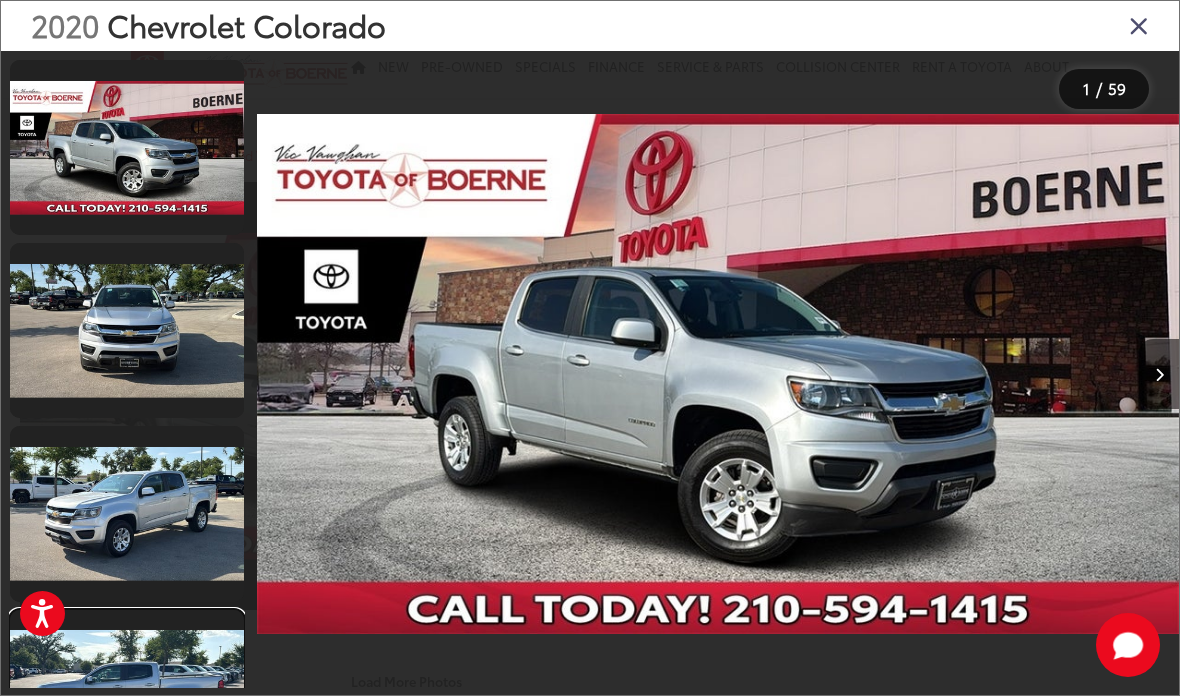 scroll, scrollTop: 167, scrollLeft: 0, axis: vertical 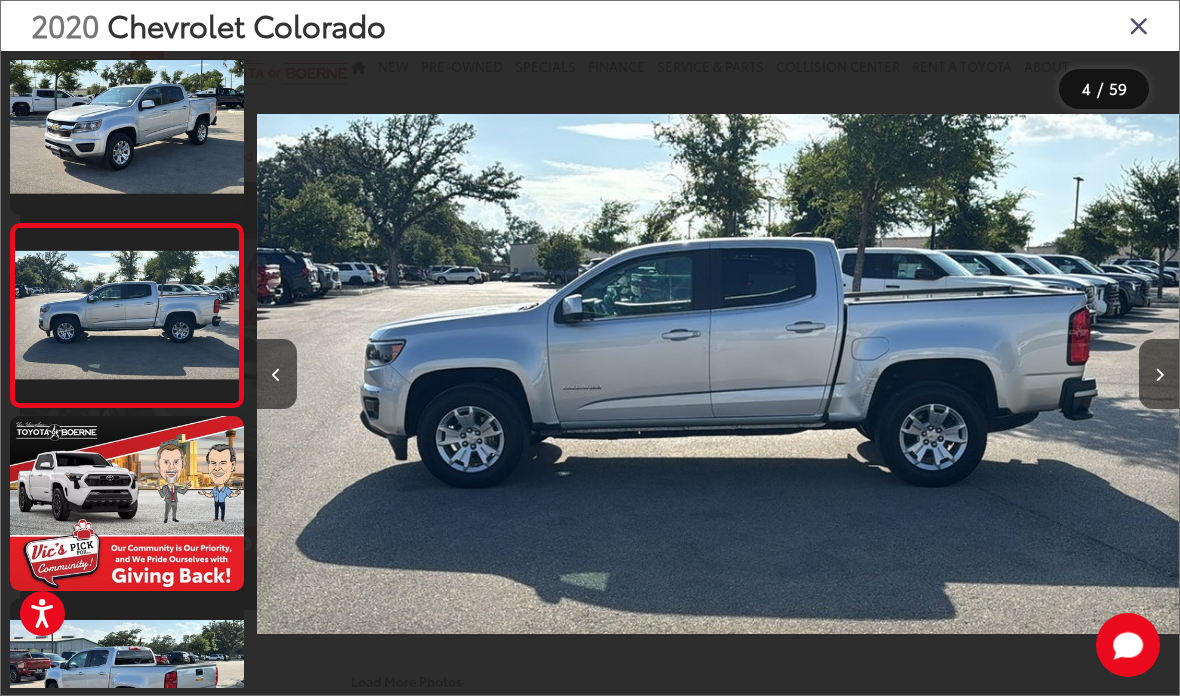 click at bounding box center (1139, 25) 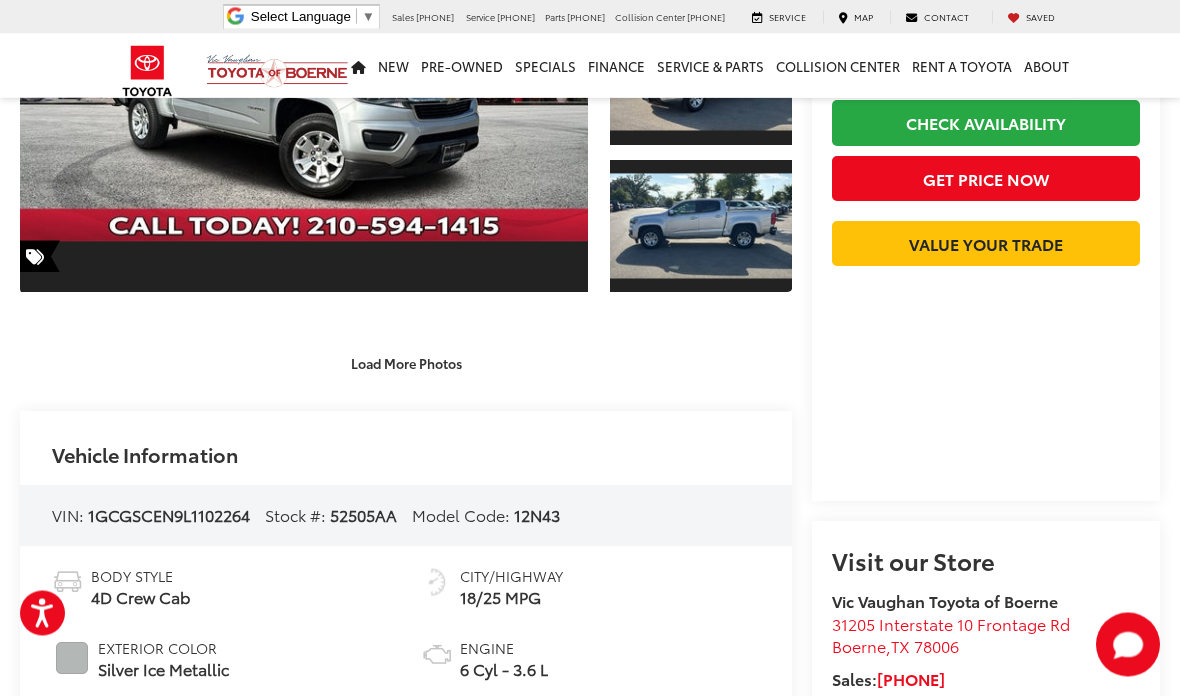 scroll, scrollTop: 337, scrollLeft: 0, axis: vertical 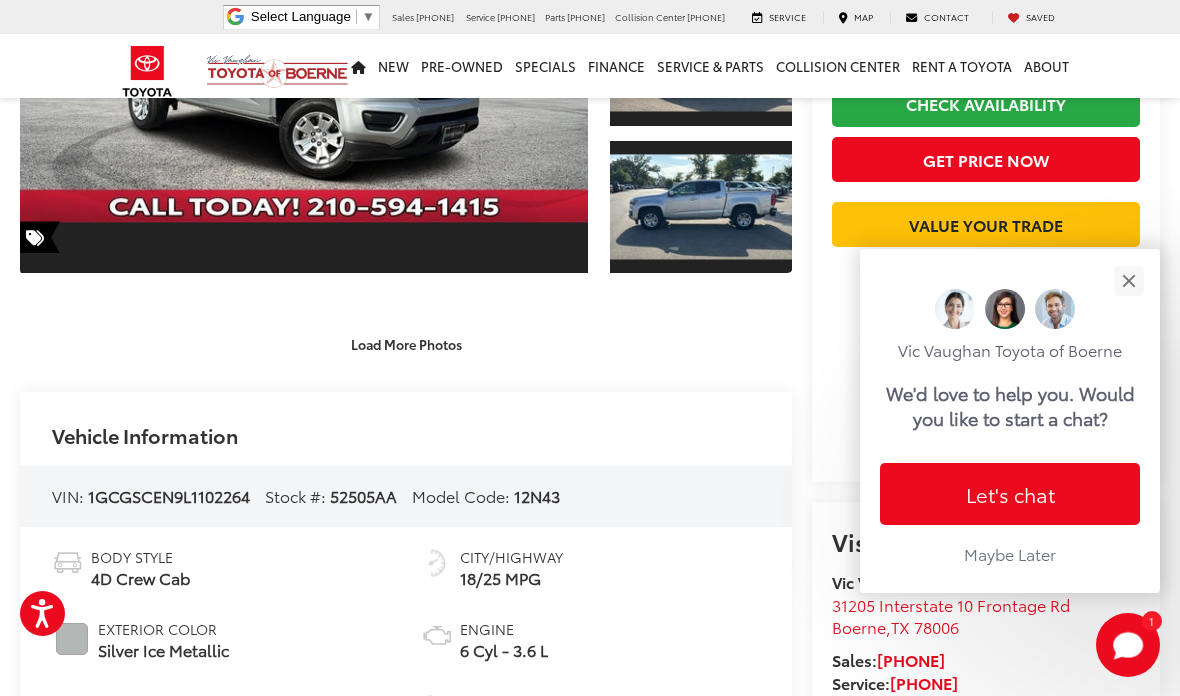 click at bounding box center [1128, 280] 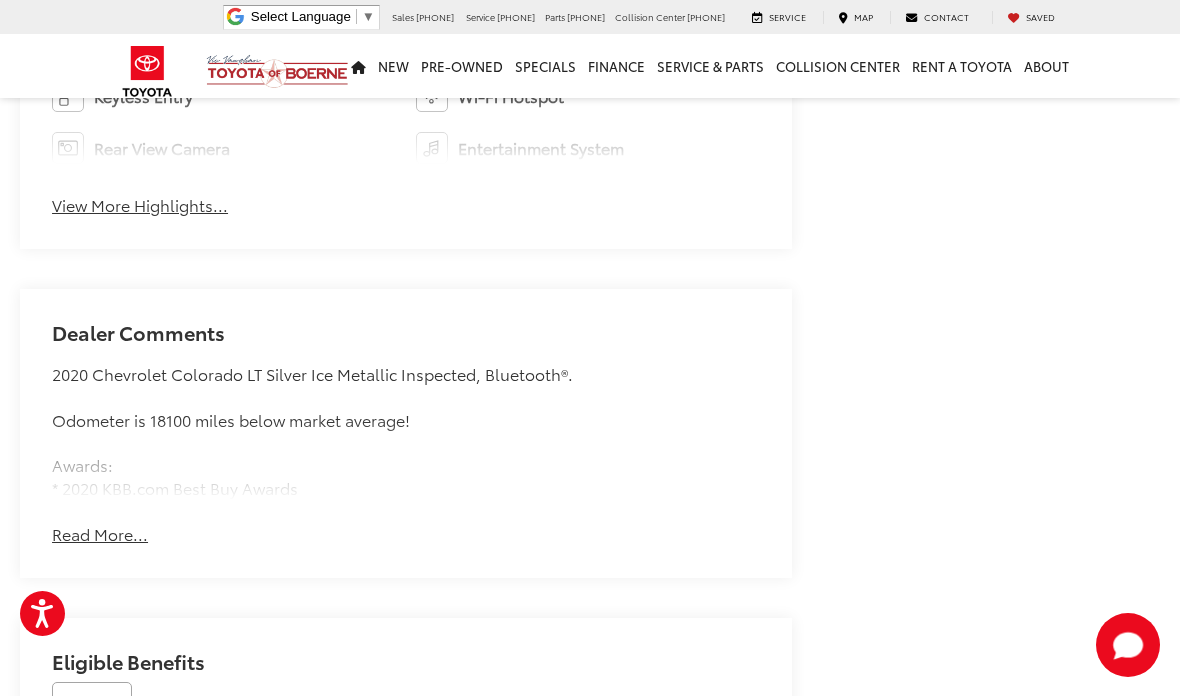 scroll, scrollTop: 1407, scrollLeft: 0, axis: vertical 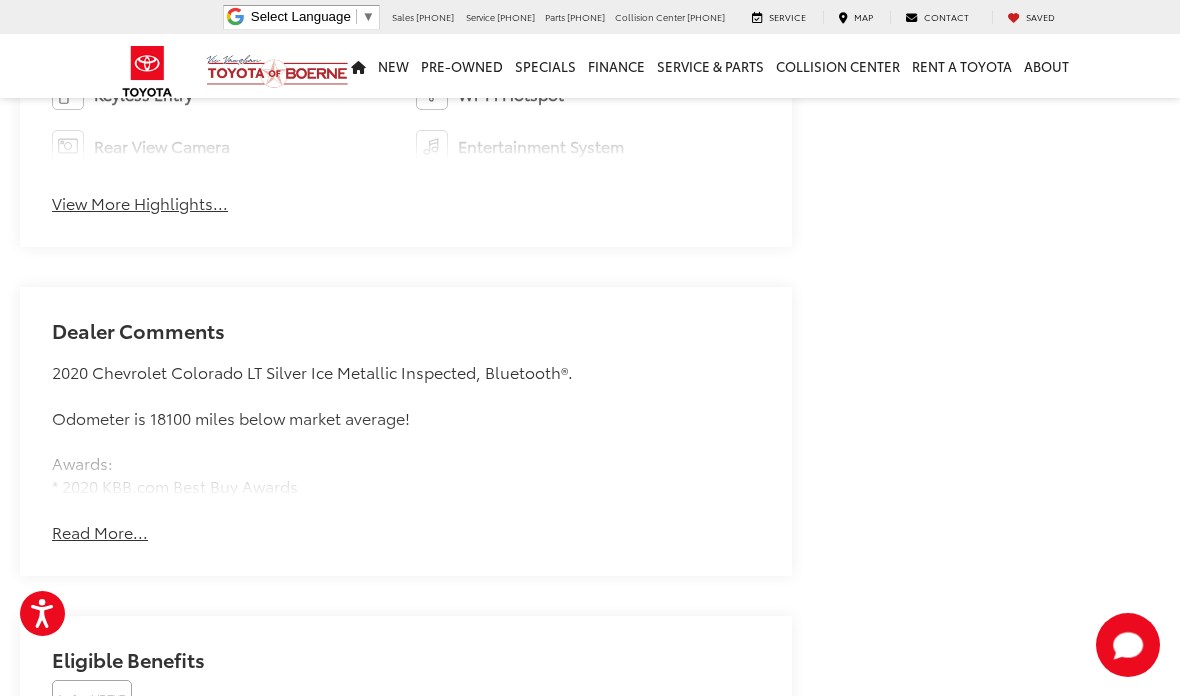 click on "Read More..." at bounding box center (100, 532) 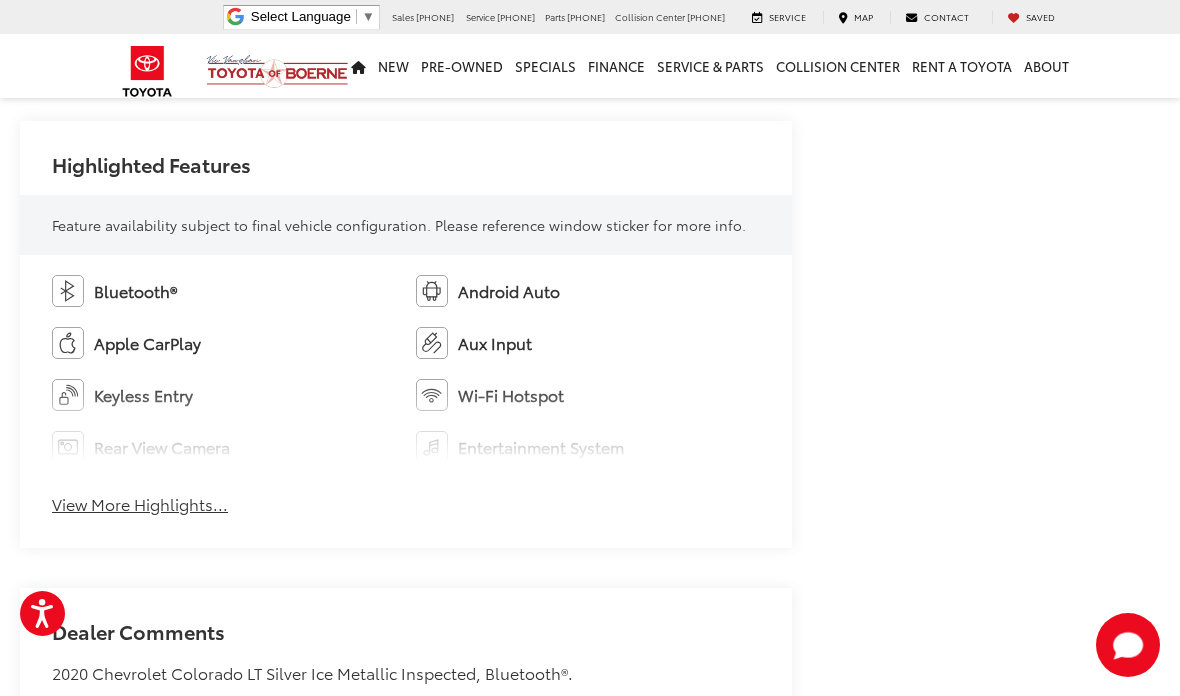 scroll, scrollTop: 1101, scrollLeft: 0, axis: vertical 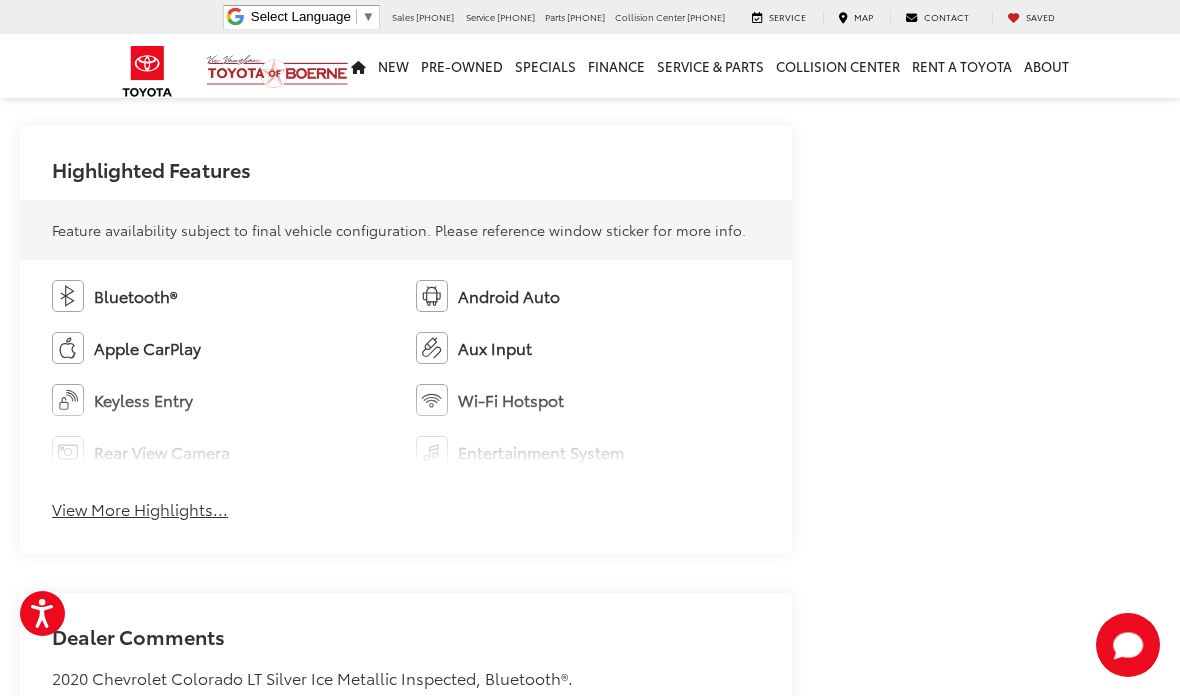 click on "View More Highlights..." at bounding box center (140, 509) 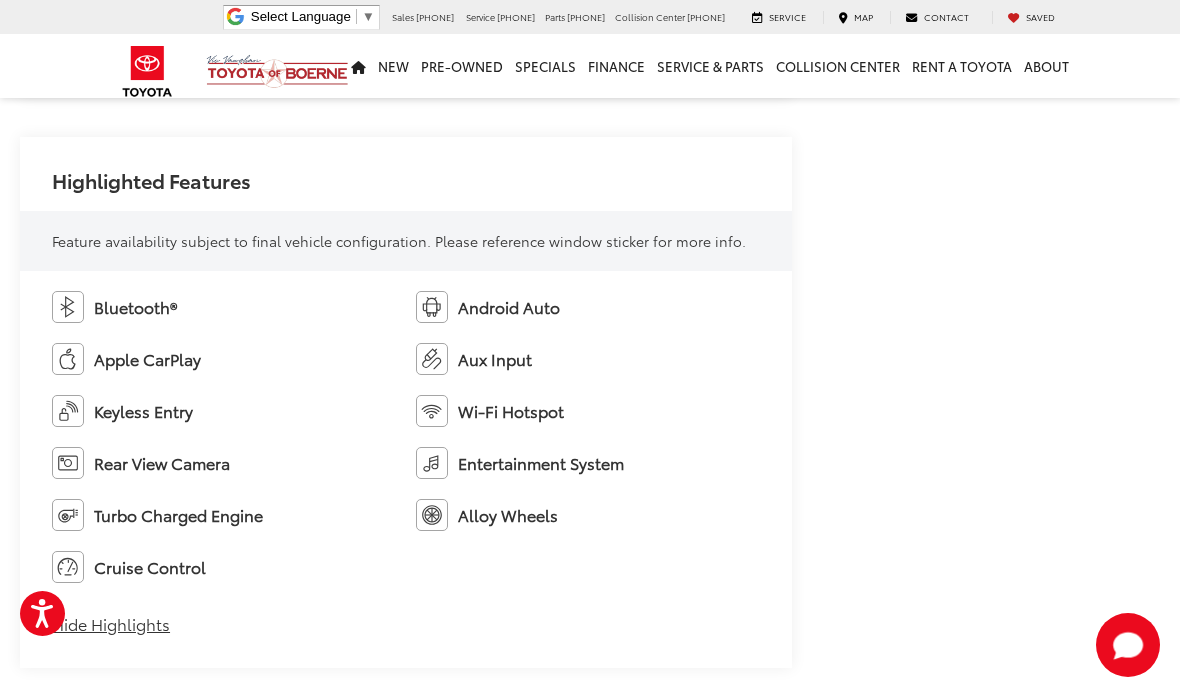 scroll, scrollTop: 1088, scrollLeft: 0, axis: vertical 